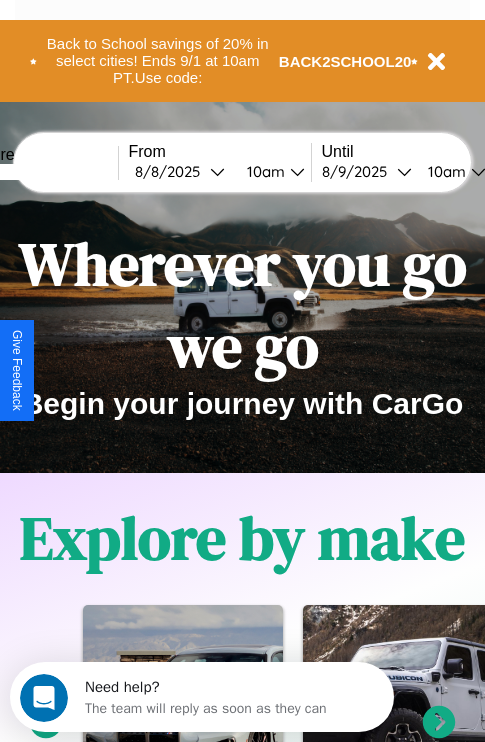 scroll, scrollTop: 0, scrollLeft: 0, axis: both 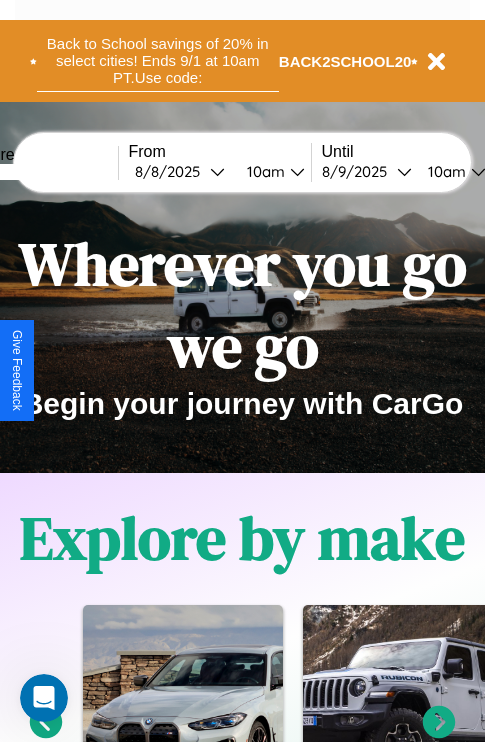 click on "Back to School savings of 20% in select cities! Ends 9/1 at 10am PT.  Use code:" at bounding box center (158, 61) 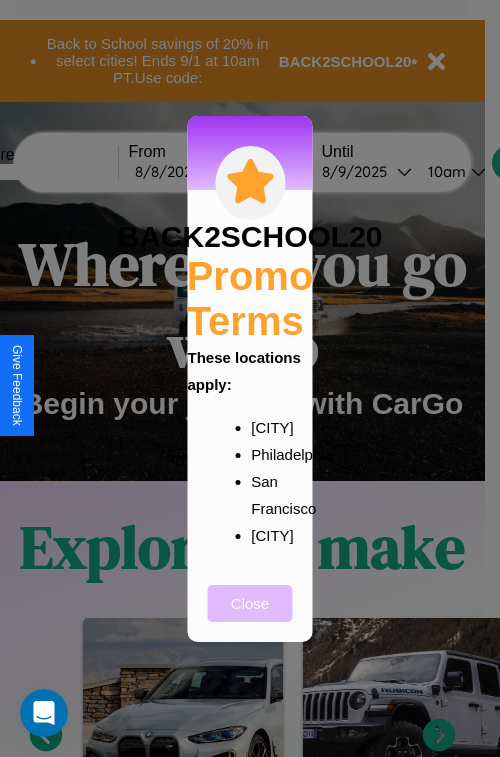 click on "Close" at bounding box center (250, 603) 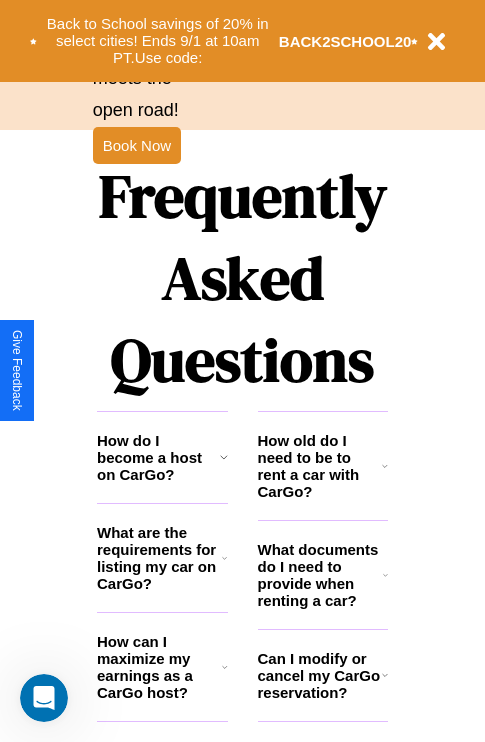 scroll, scrollTop: 2423, scrollLeft: 0, axis: vertical 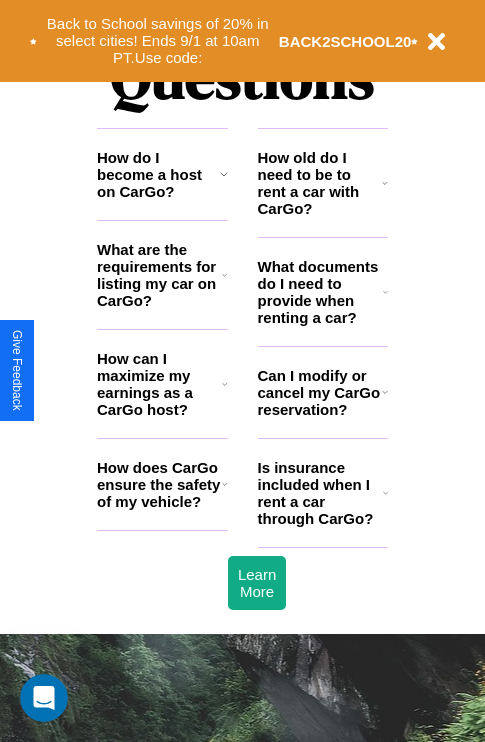 click on "What documents do I need to provide when renting a car?" at bounding box center (321, 292) 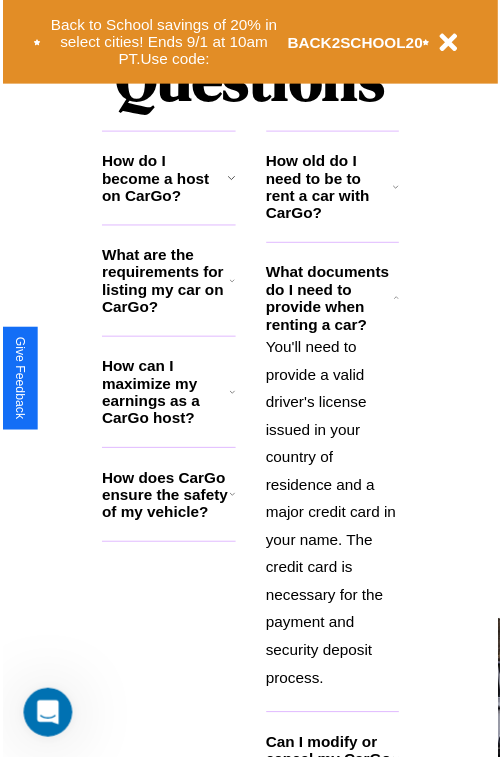 scroll, scrollTop: 2613, scrollLeft: 0, axis: vertical 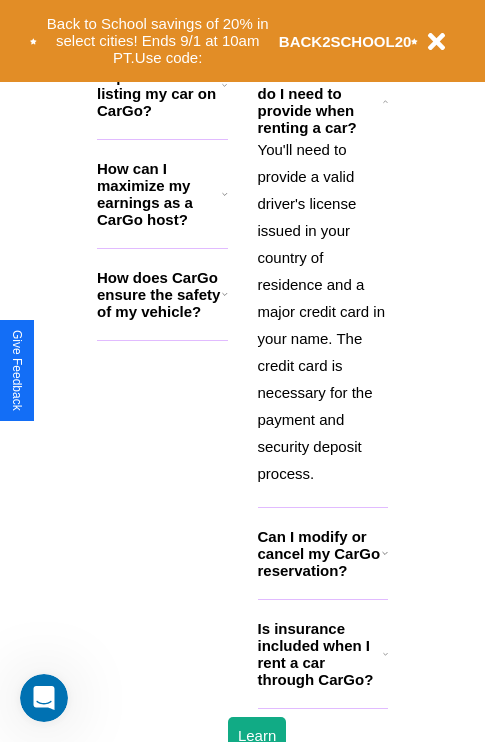 click on "Is insurance included when I rent a car through CarGo?" at bounding box center [320, 654] 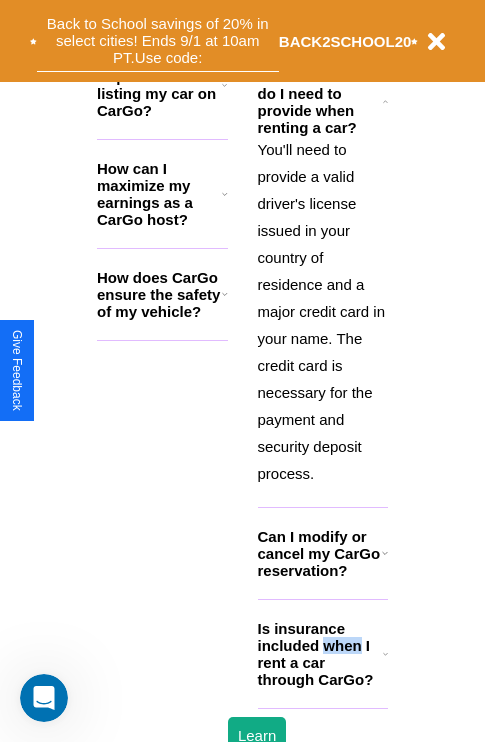 click on "Back to School savings of 20% in select cities! Ends 9/1 at 10am PT.  Use code:" at bounding box center [158, 41] 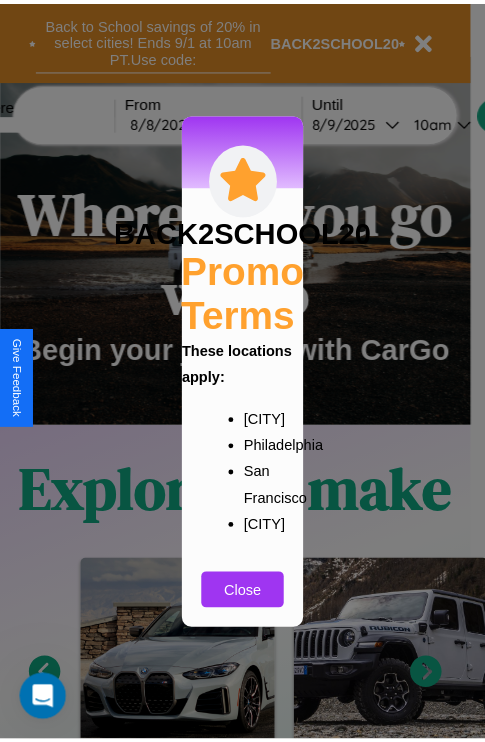 scroll, scrollTop: 0, scrollLeft: 0, axis: both 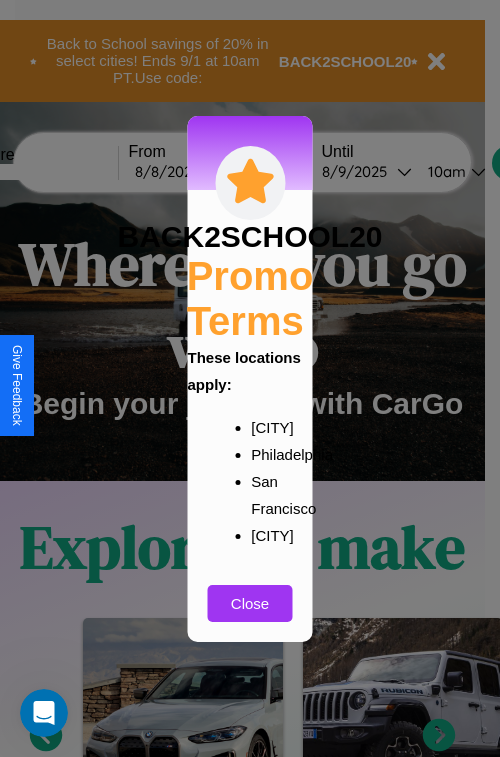 click at bounding box center [250, 378] 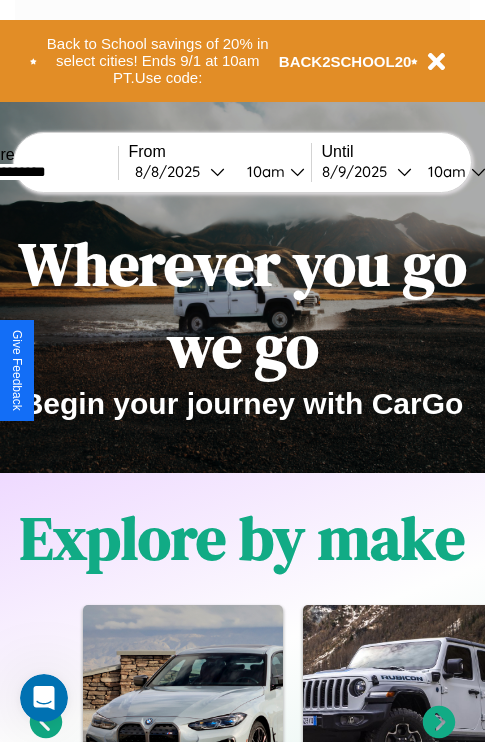 type on "**********" 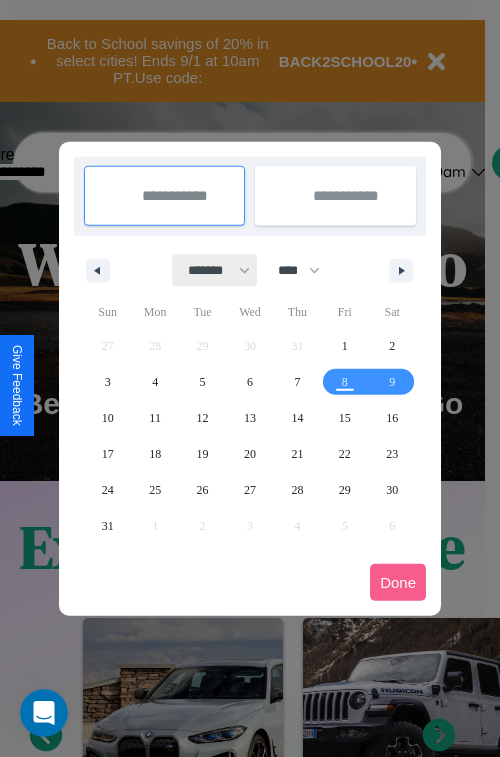 click on "******* ******** ***** ***** *** **** **** ****** ********* ******* ******** ********" at bounding box center [215, 270] 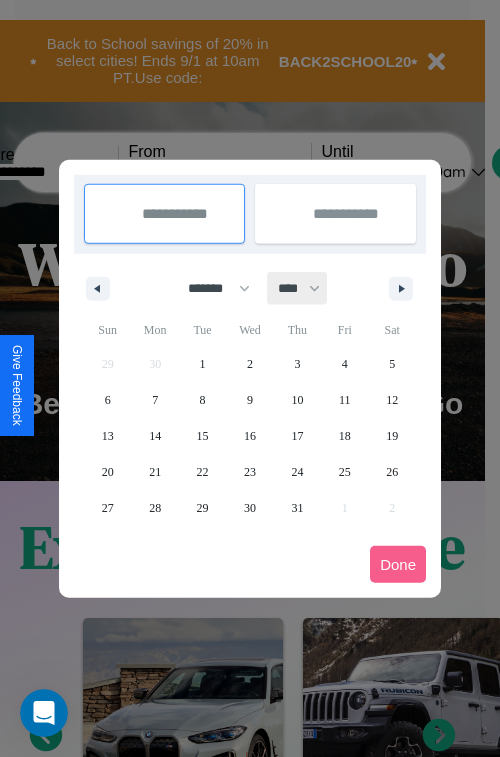 click on "**** **** **** **** **** **** **** **** **** **** **** **** **** **** **** **** **** **** **** **** **** **** **** **** **** **** **** **** **** **** **** **** **** **** **** **** **** **** **** **** **** **** **** **** **** **** **** **** **** **** **** **** **** **** **** **** **** **** **** **** **** **** **** **** **** **** **** **** **** **** **** **** **** **** **** **** **** **** **** **** **** **** **** **** **** **** **** **** **** **** **** **** **** **** **** **** **** **** **** **** **** **** **** **** **** **** **** **** **** **** **** **** **** **** **** **** **** **** **** **** ****" at bounding box center [298, 288] 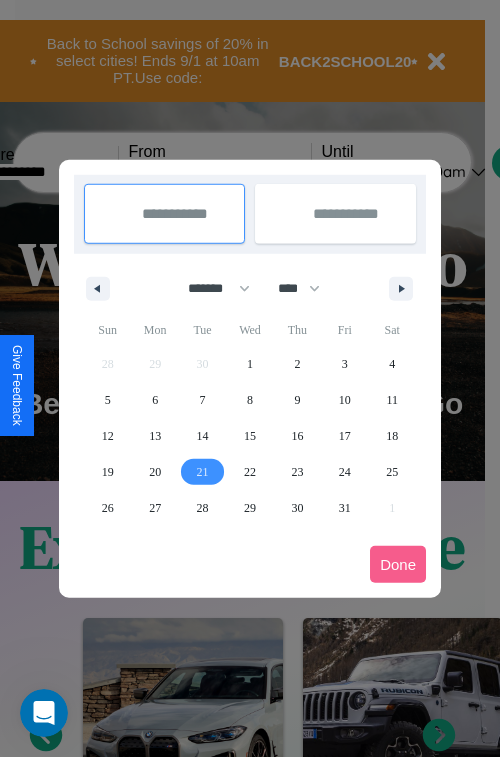 click on "21" at bounding box center [203, 472] 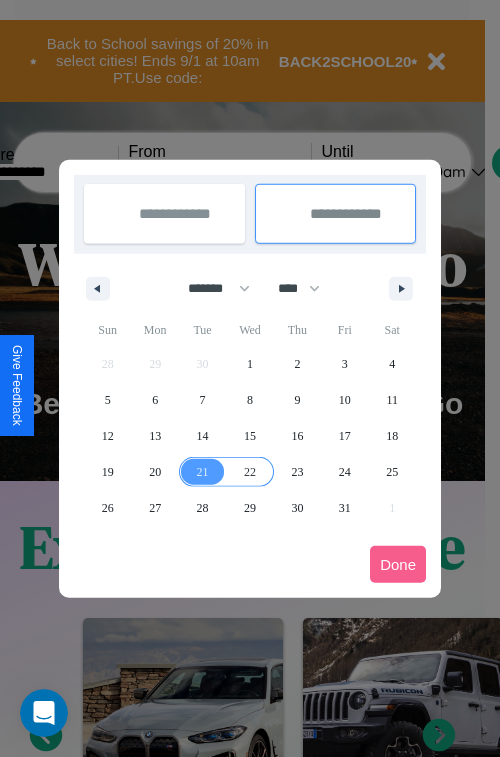 click on "22" at bounding box center [250, 472] 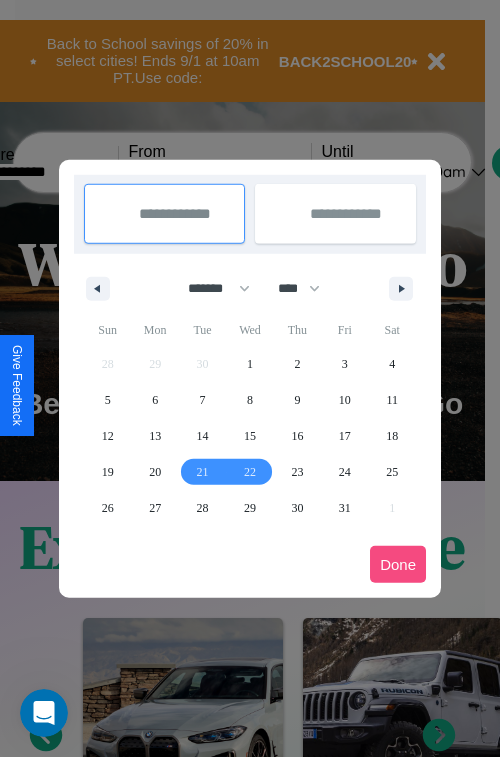 click on "Done" at bounding box center (398, 564) 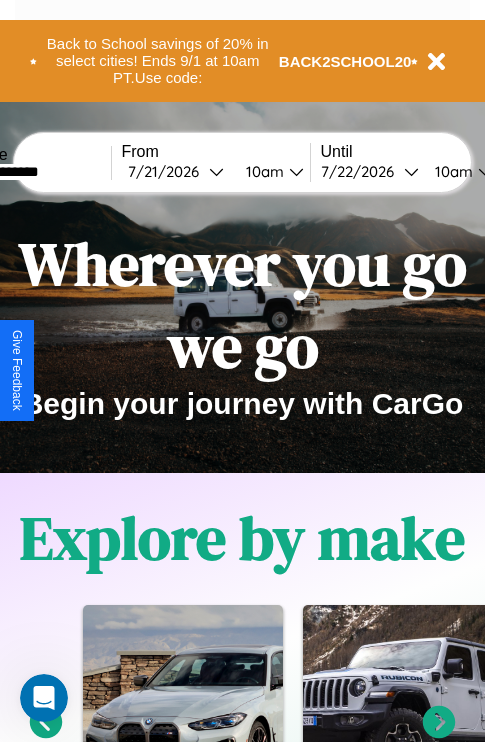 click on "10am" at bounding box center [262, 171] 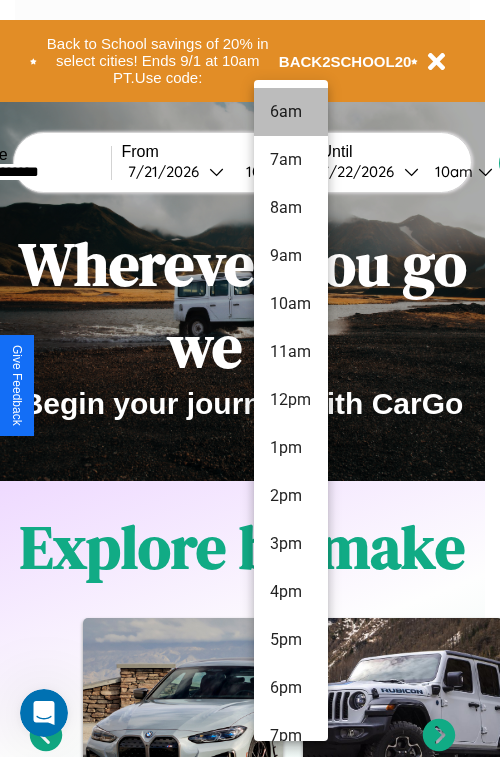 click on "6am" at bounding box center [291, 112] 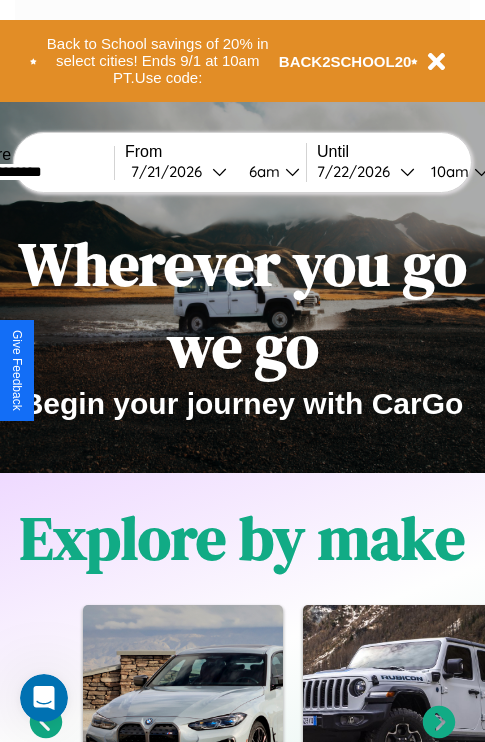 scroll, scrollTop: 0, scrollLeft: 72, axis: horizontal 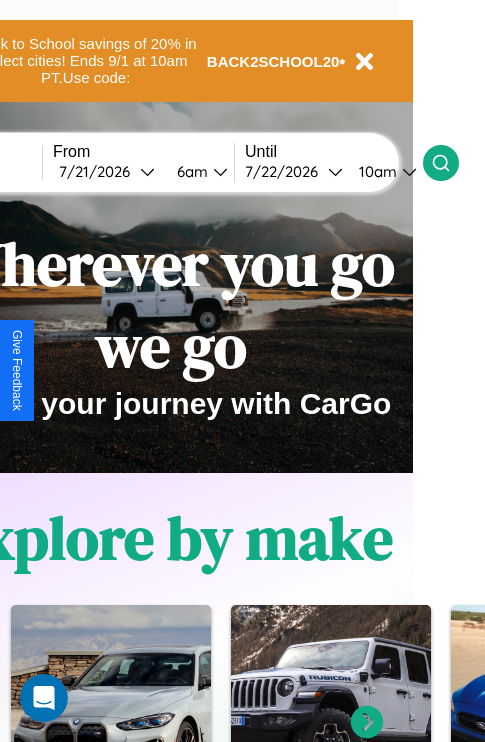 click 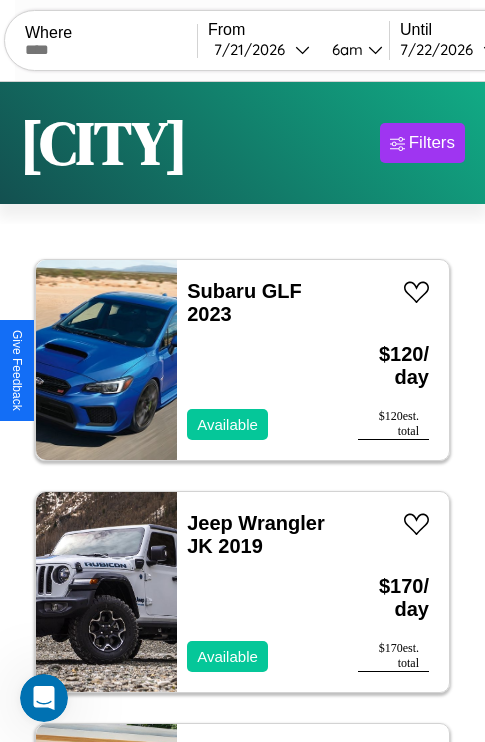 scroll, scrollTop: 177, scrollLeft: 0, axis: vertical 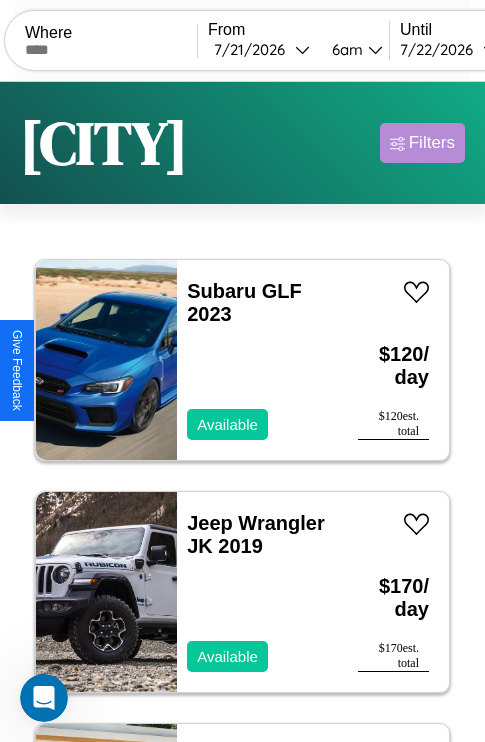 click on "Filters" at bounding box center (432, 143) 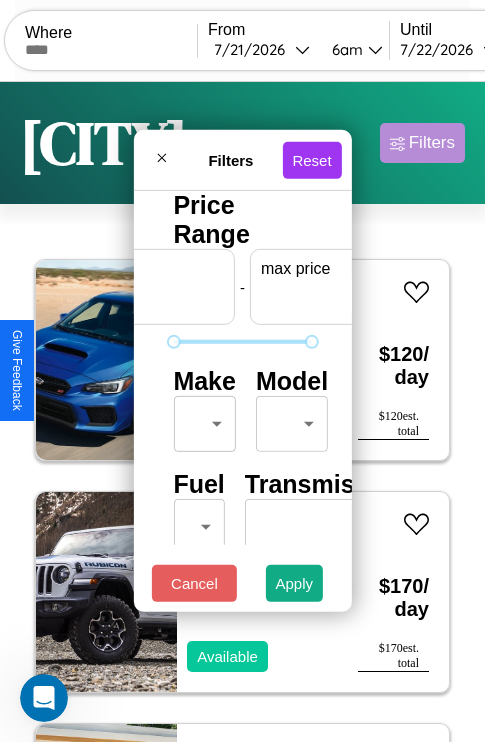 scroll, scrollTop: 0, scrollLeft: 124, axis: horizontal 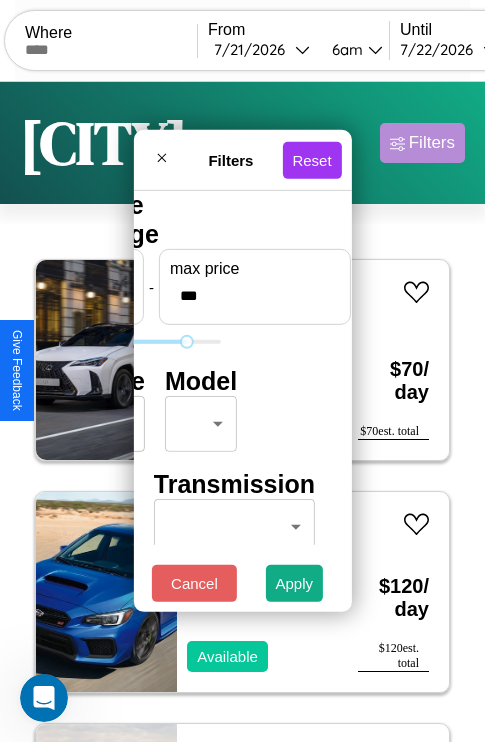 type on "***" 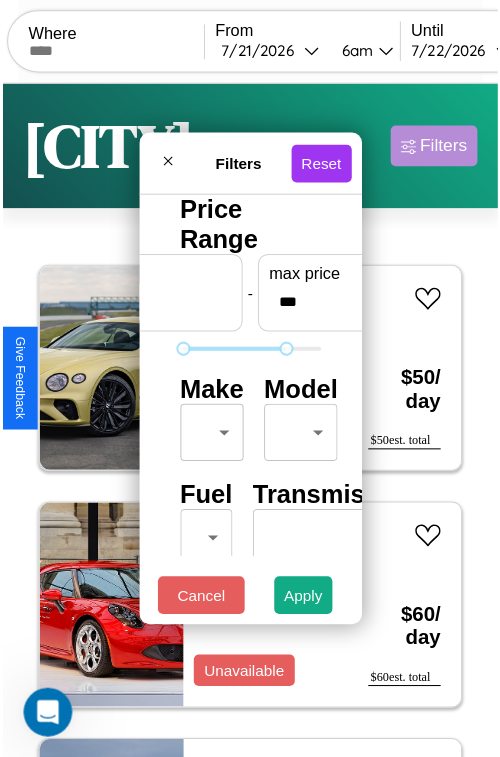 scroll, scrollTop: 59, scrollLeft: 0, axis: vertical 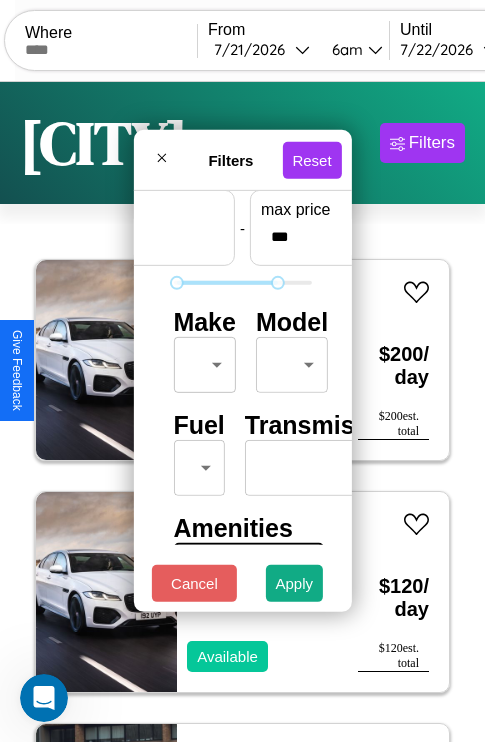 type on "**" 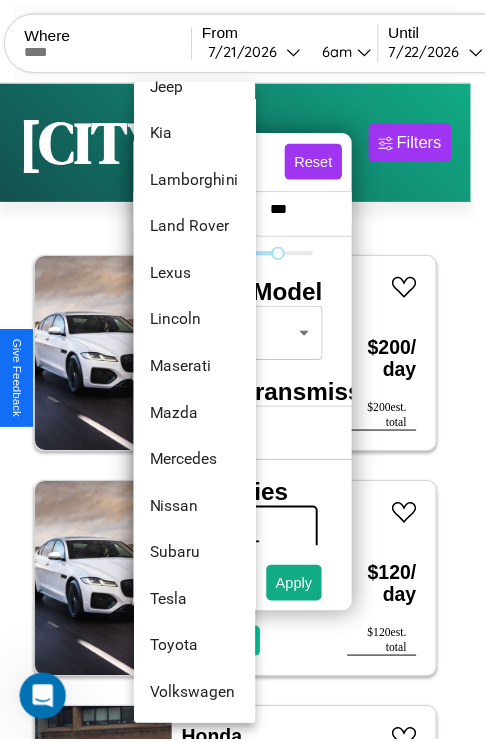 scroll, scrollTop: 1083, scrollLeft: 0, axis: vertical 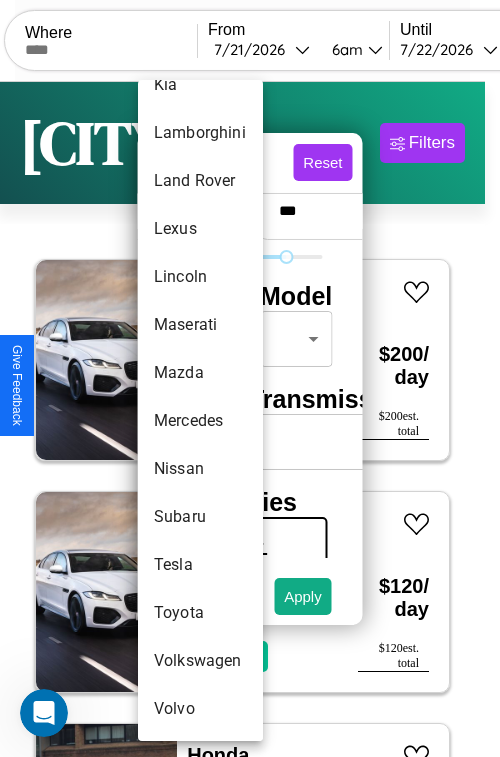click on "Volkswagen" at bounding box center [200, 661] 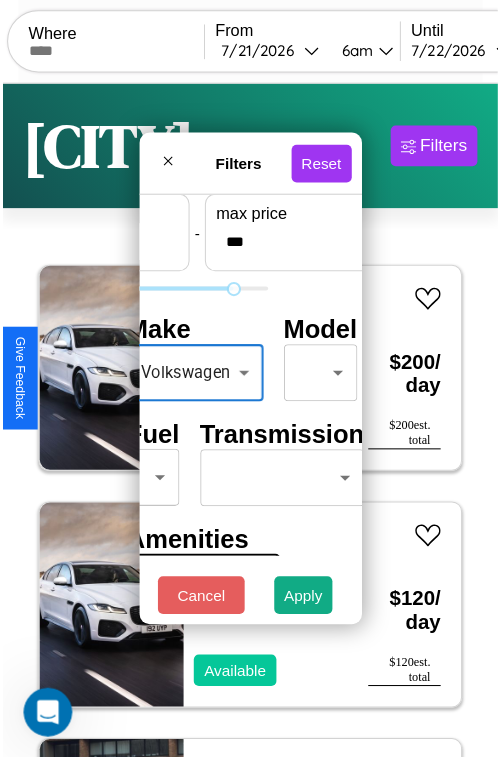 scroll, scrollTop: 59, scrollLeft: 56, axis: both 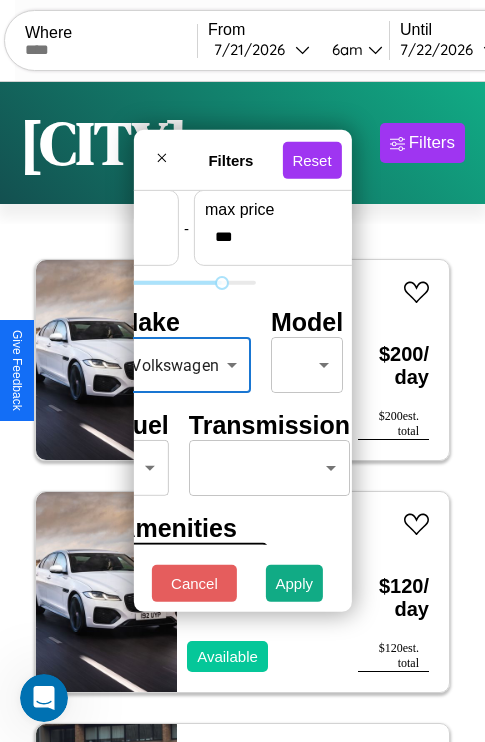 click on "CarGo Where From [DATE] [TIME] Until [DATE] [TIME] Become a Host Login Sign Up [CITY], [STATE] Filters 157 cars in this area These cars can be picked up in this city. Jaguar XK 2021 Available $ 200 / day $ 200 est. total Jaguar F-PACE 2024 Available $ 120 / day $ 120 est. total Honda VTX1800F 2017 Available $ 180 / day $ 180 est. total Dodge 600 2019 Available $ 60 / day $ 60 est. total Bentley Mulsanne 2023 Available $ 190 / day $ 190 est. total Aston Martin Valour 2014 Available $ 90 / day $ 90 est. total Nissan Maxima 2022 Available $ 60 / day $ 60 est. total Maserati TC 2014 Unavailable $ 180 / day $ 180 est. total Hummer H1 2022 Available $ 100 / day $ 100 est. total Lexus IS 2024 Unavailable $ 180 / day $ 180 est. total Audi 80 2018 Available $ 40 / day $ 40 est. total Tesla Roadster 2016 Available $ 120 / day $ 120 est. total Subaru Solterra 2023 Available $ 150 / day $ 150 est. total Bentley Azure 2020 Available" at bounding box center (242, 412) 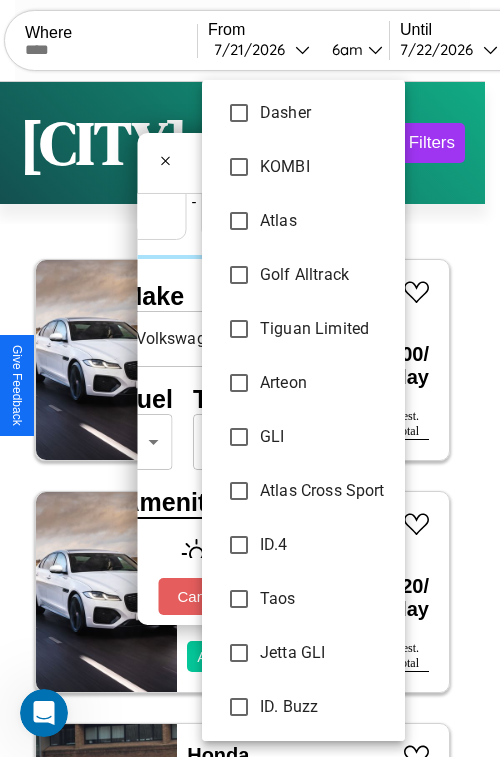 scroll, scrollTop: 1563, scrollLeft: 0, axis: vertical 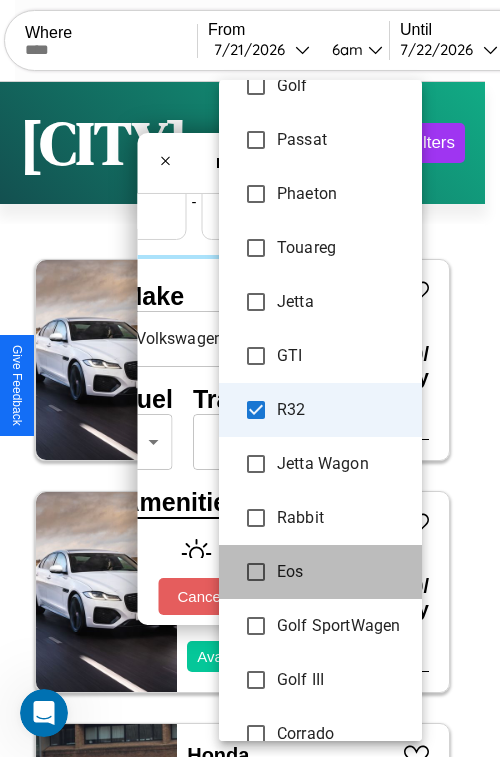 click on "Eos" at bounding box center [320, 572] 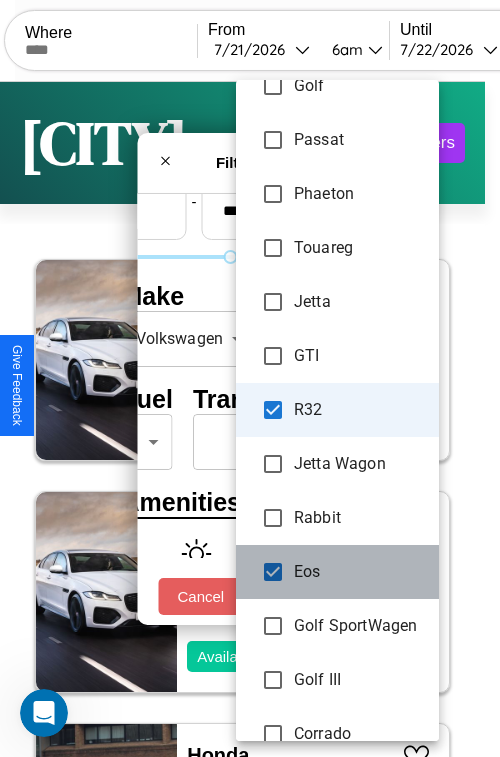 scroll, scrollTop: 9416, scrollLeft: 0, axis: vertical 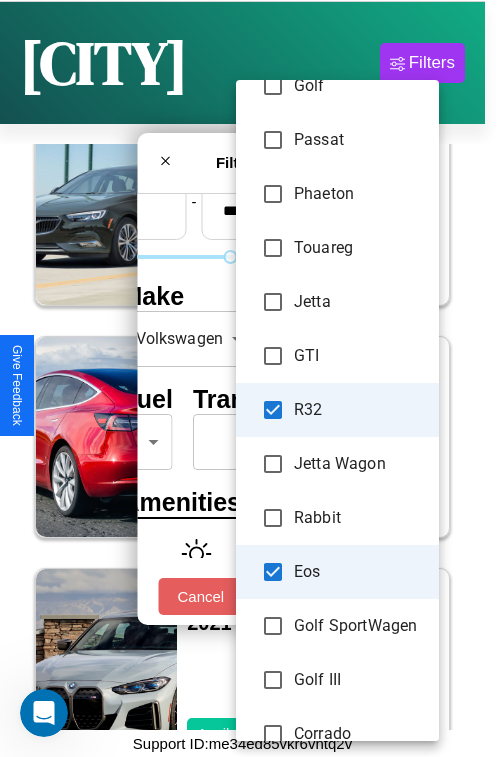 click at bounding box center [250, 378] 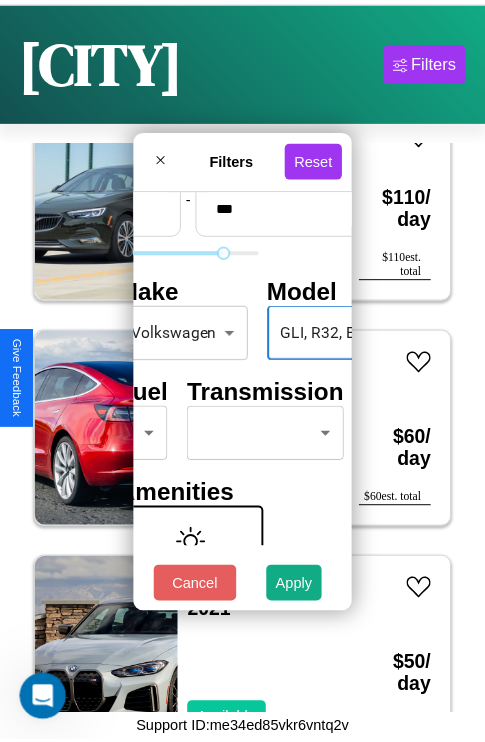 scroll, scrollTop: 80, scrollLeft: 0, axis: vertical 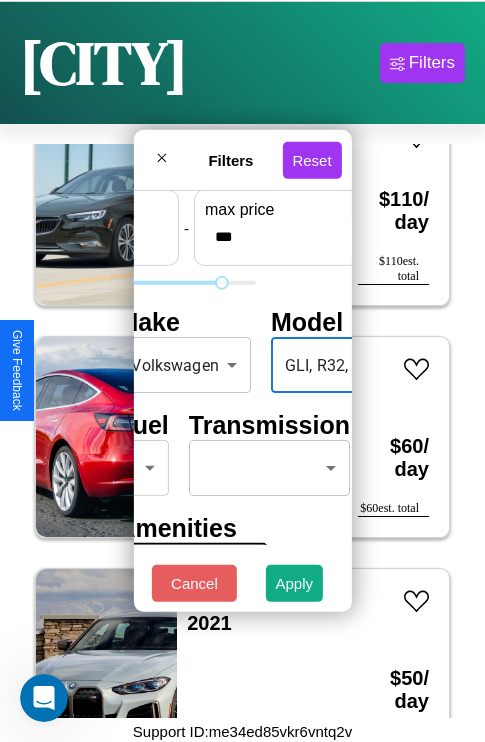 click on "Amenities" at bounding box center [186, 528] 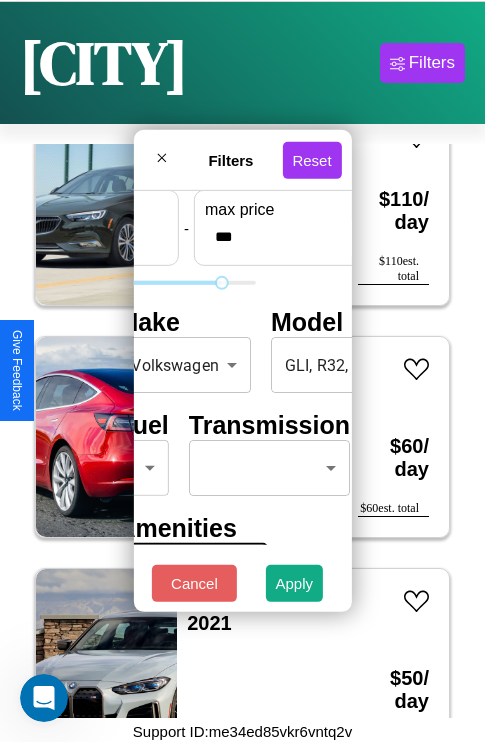 click on "Amenities" at bounding box center [186, 528] 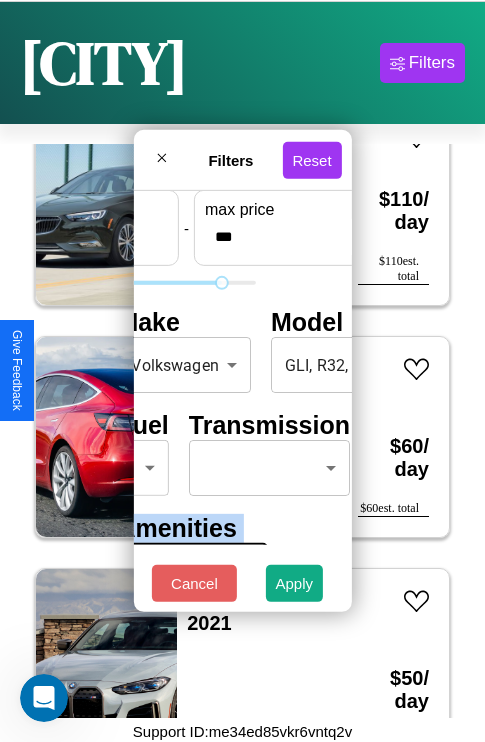 click on "Amenities" at bounding box center (186, 528) 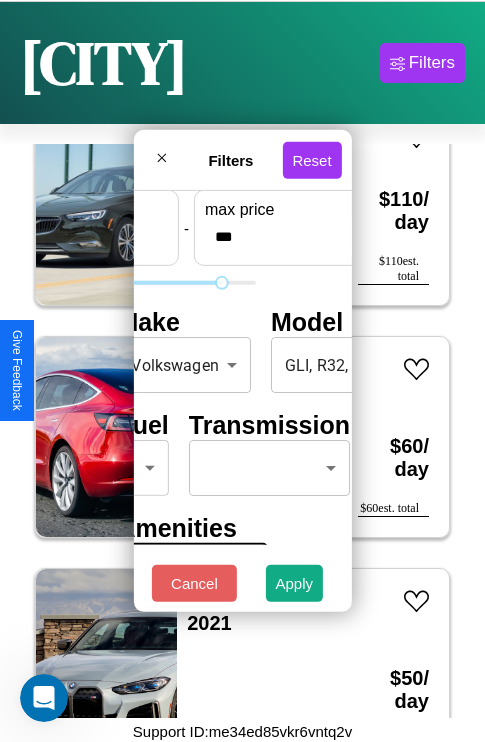 click on "Amenities" at bounding box center (186, 528) 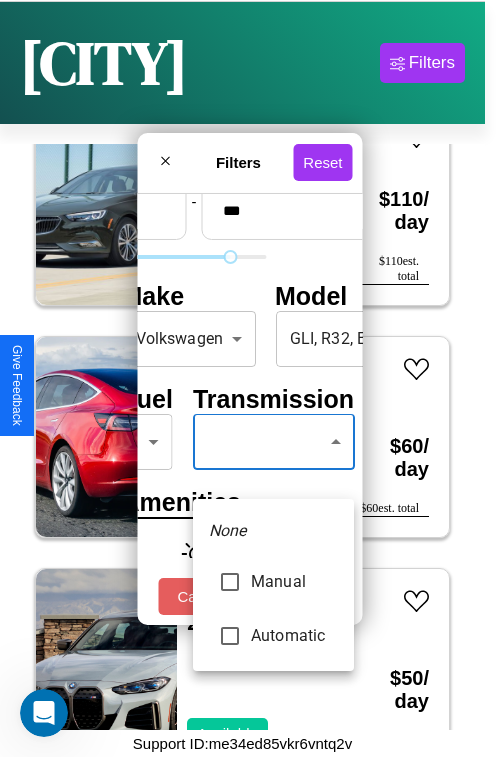 click at bounding box center [250, 378] 